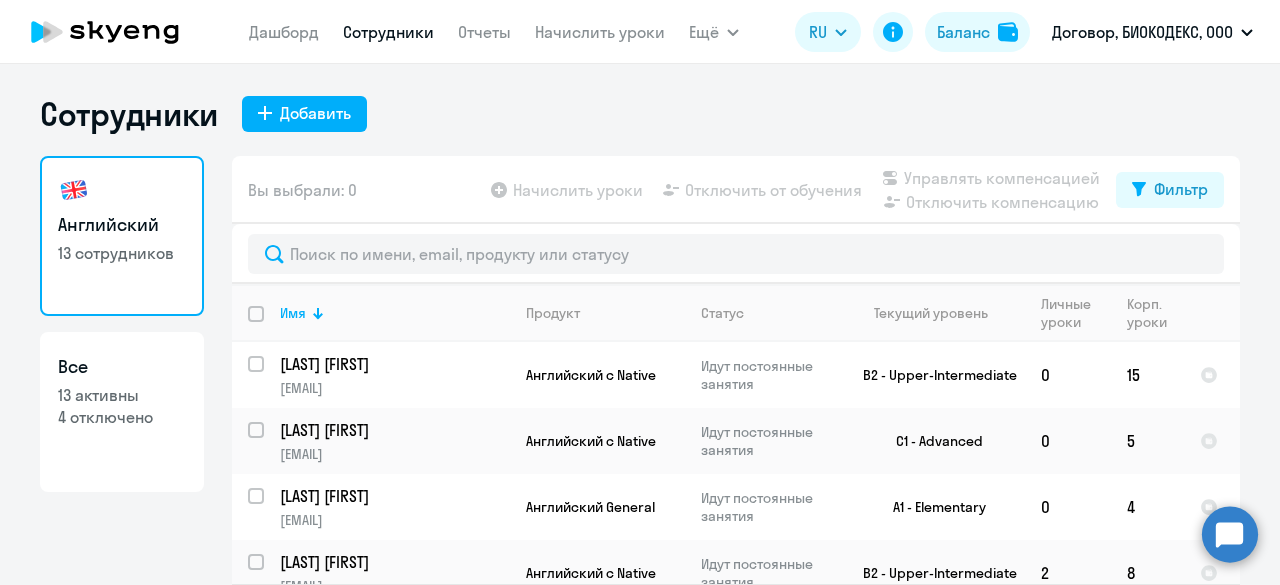select on "30" 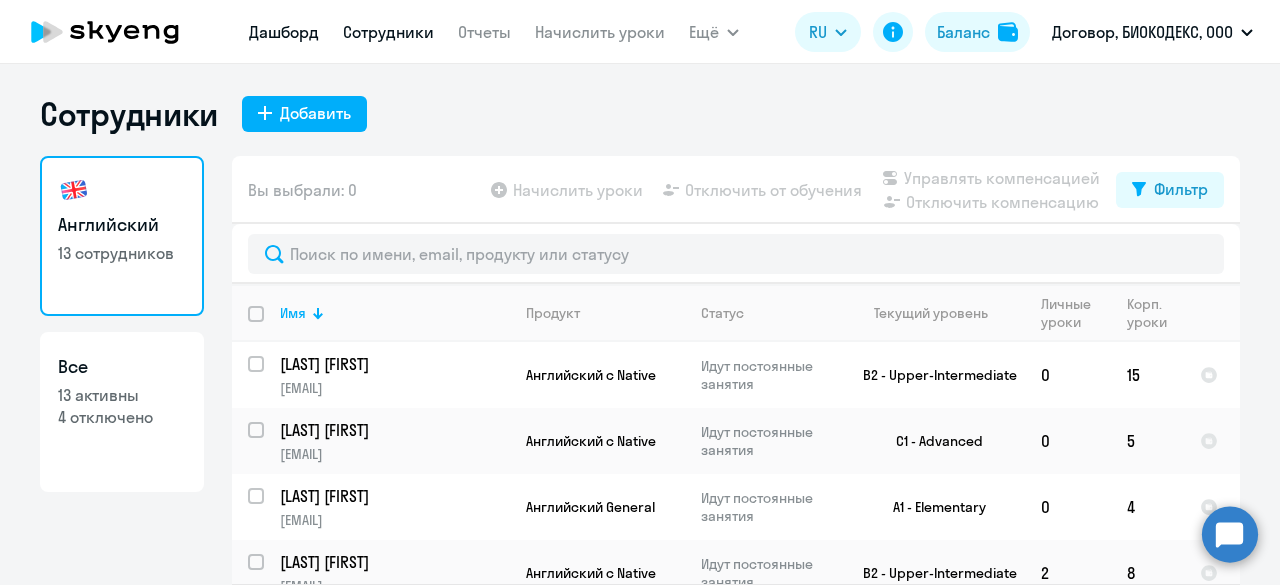 click on "Дашборд" at bounding box center [284, 32] 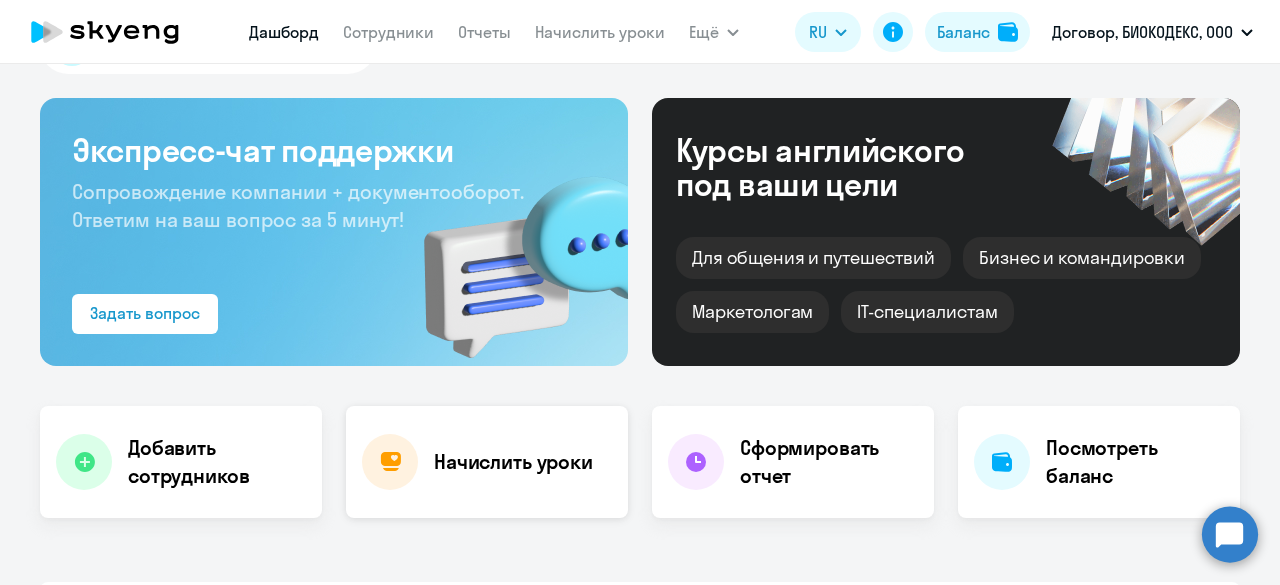 scroll, scrollTop: 100, scrollLeft: 0, axis: vertical 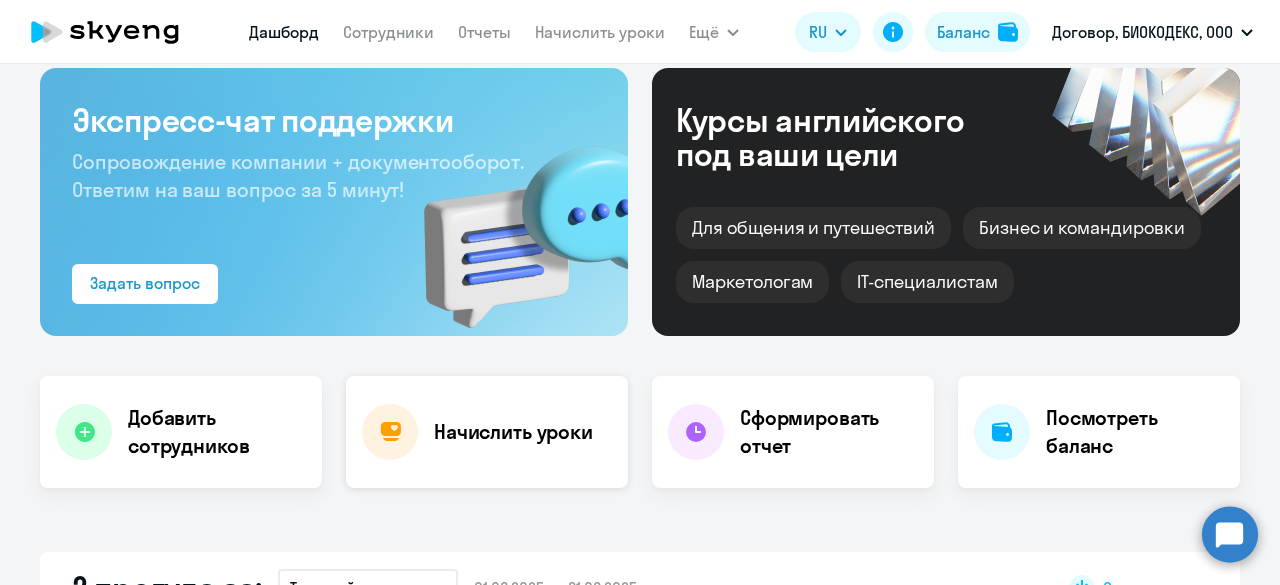 click on "Начислить уроки" 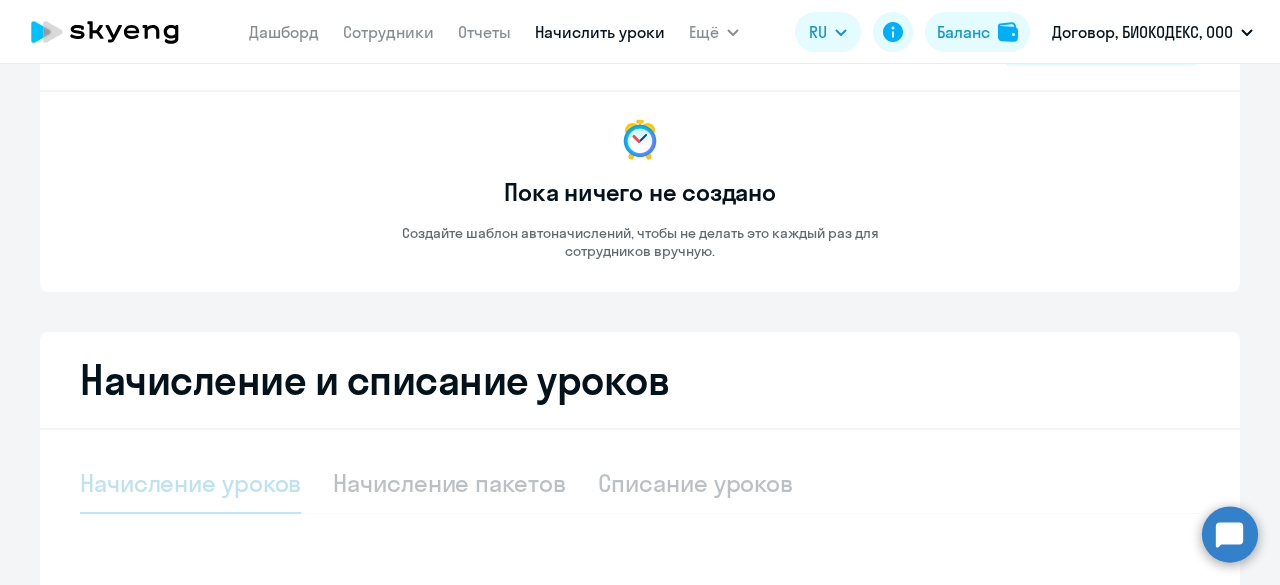 select on "10" 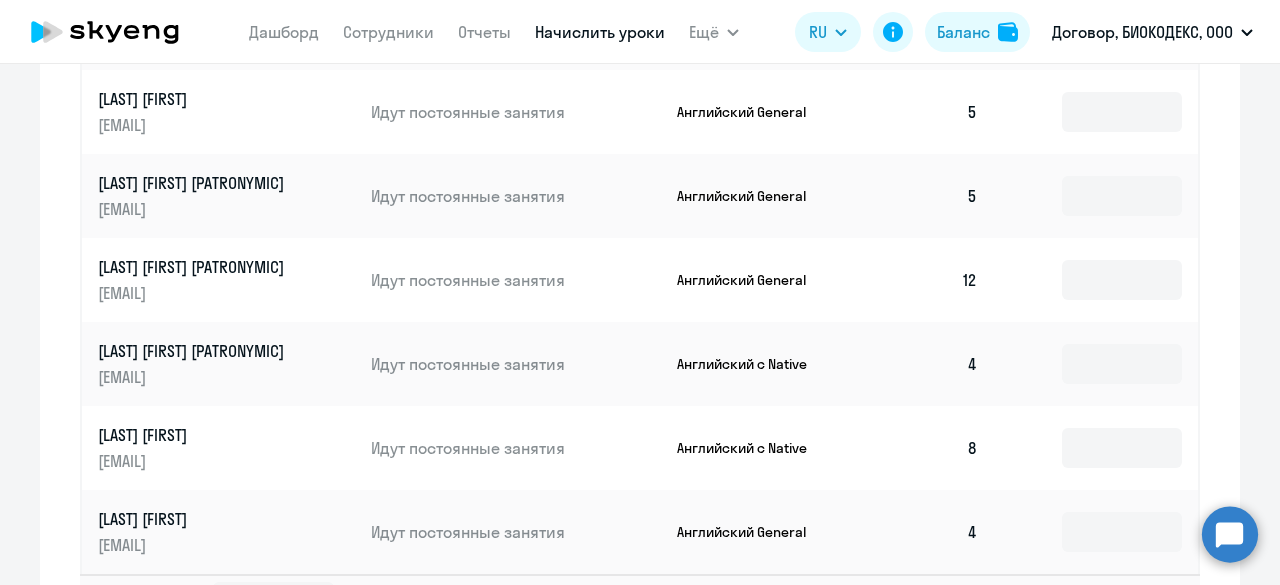 scroll, scrollTop: 1200, scrollLeft: 0, axis: vertical 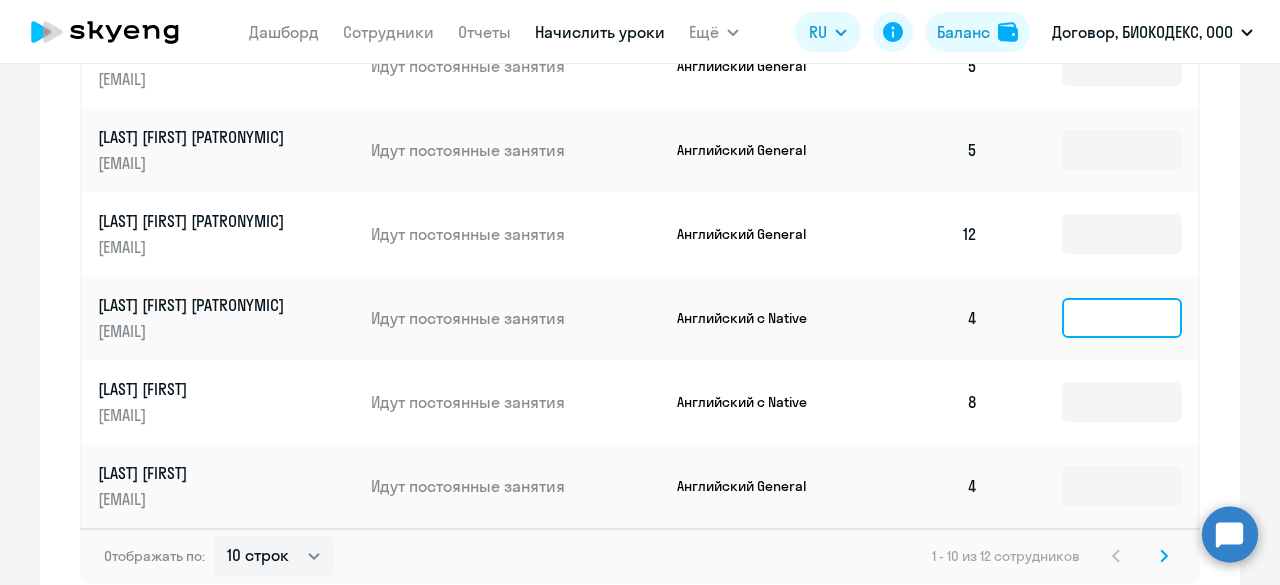 click 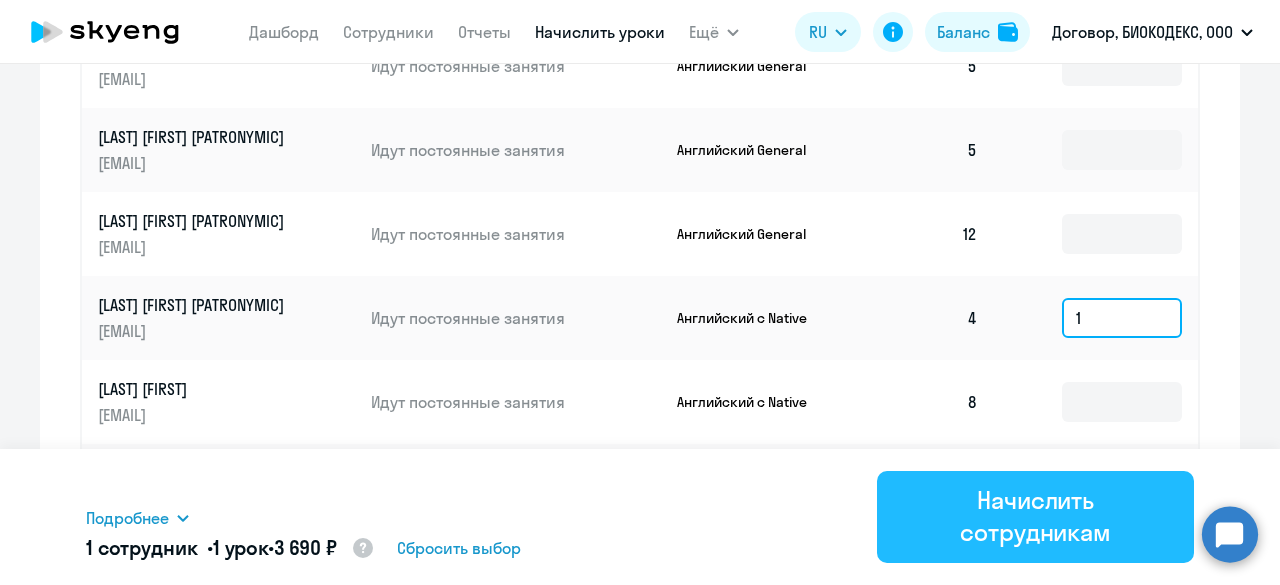 type on "1" 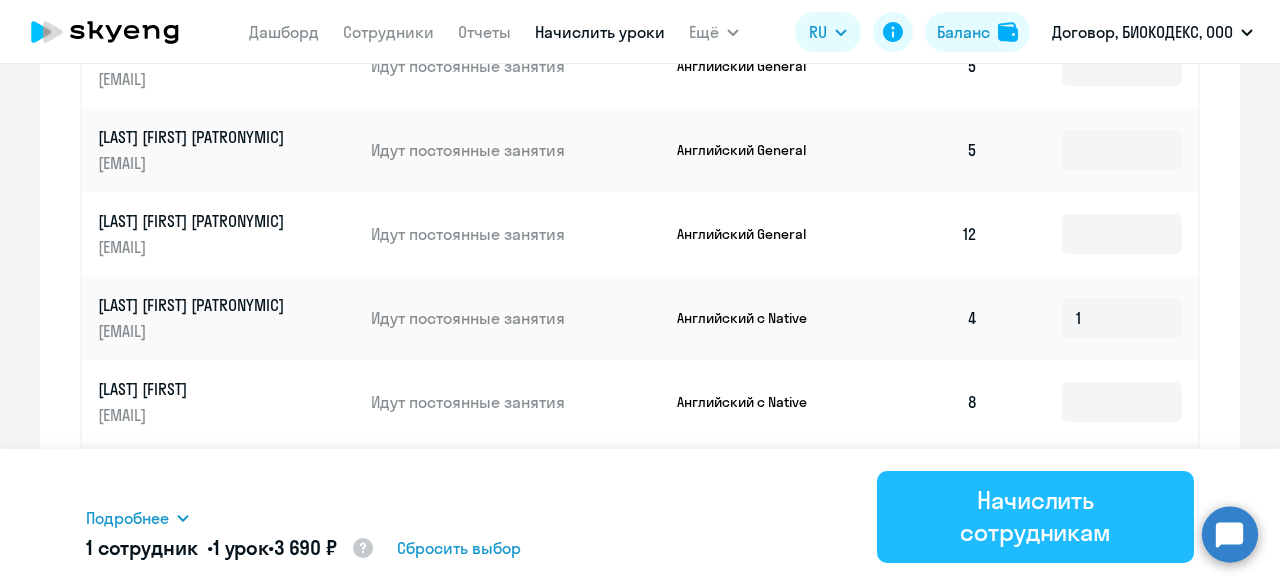 click on "Начислить сотрудникам" at bounding box center [1035, 516] 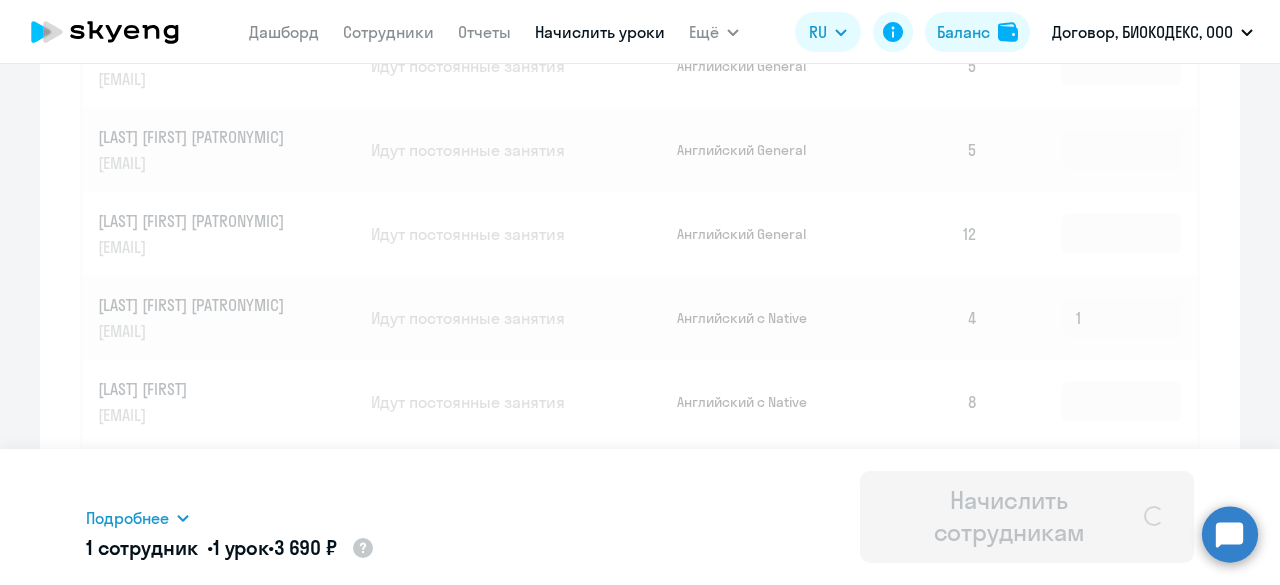 type 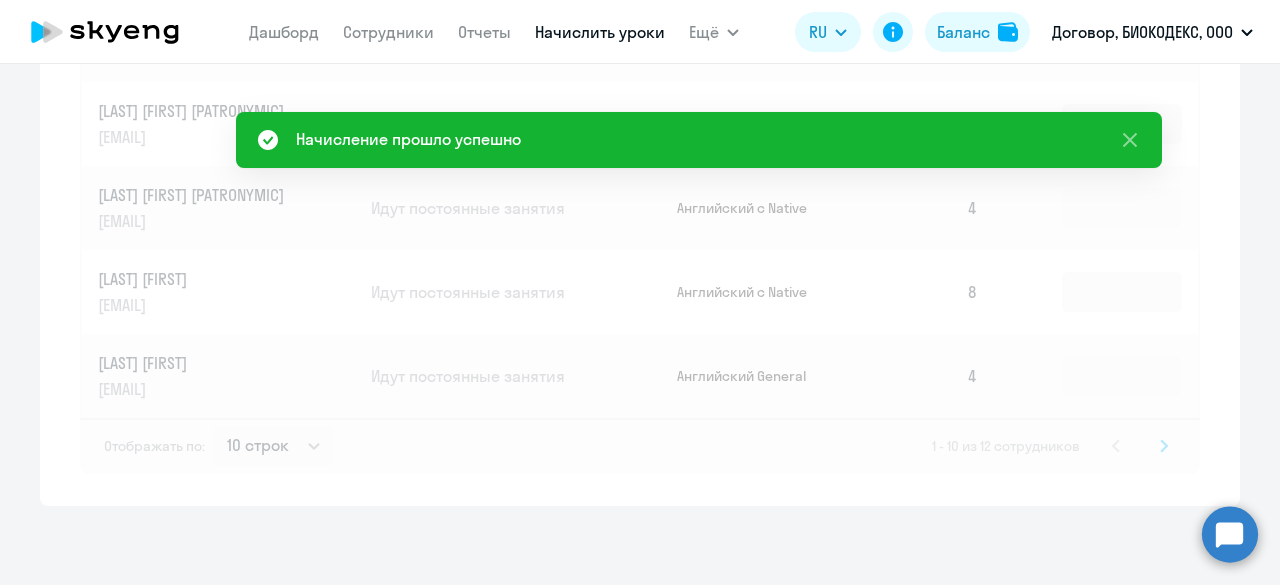 scroll, scrollTop: 1310, scrollLeft: 0, axis: vertical 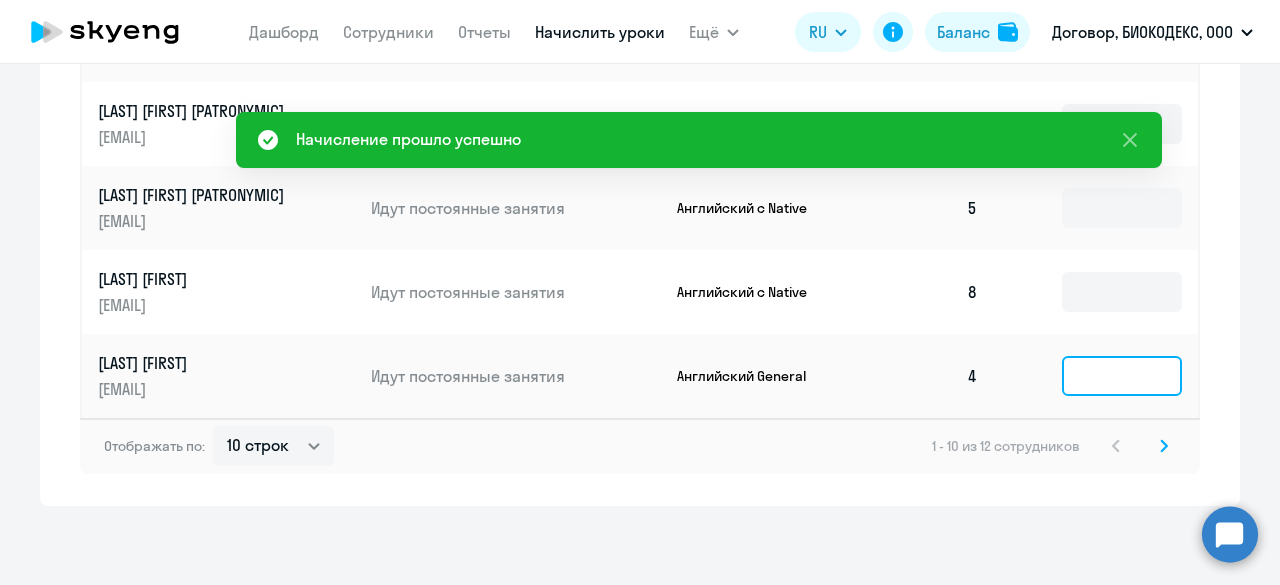 click 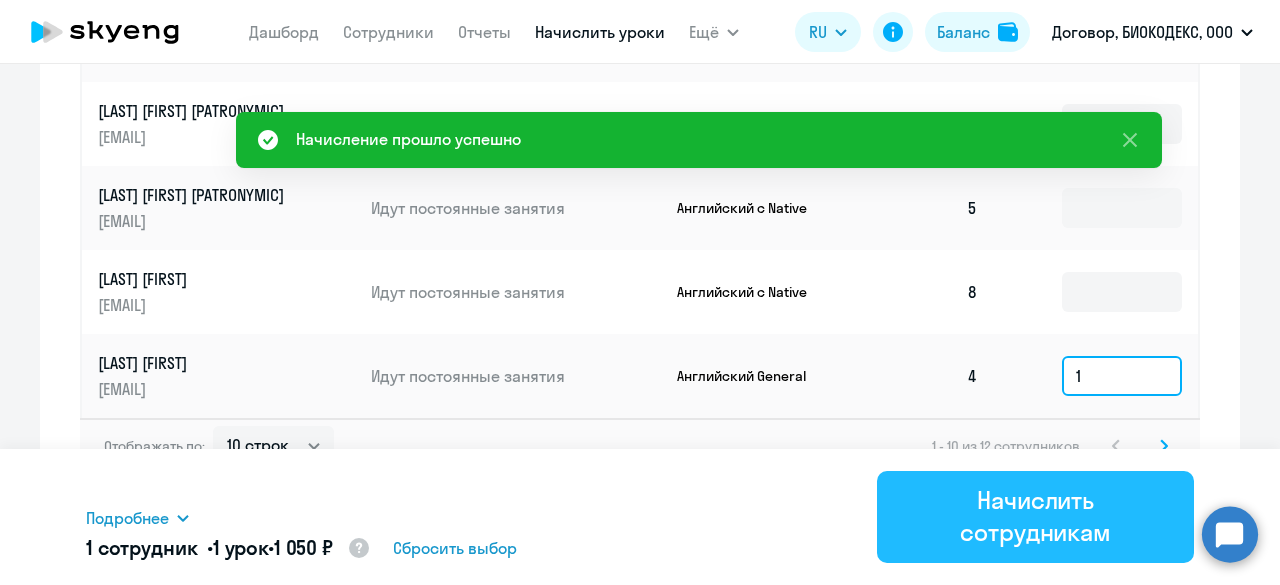 type on "1" 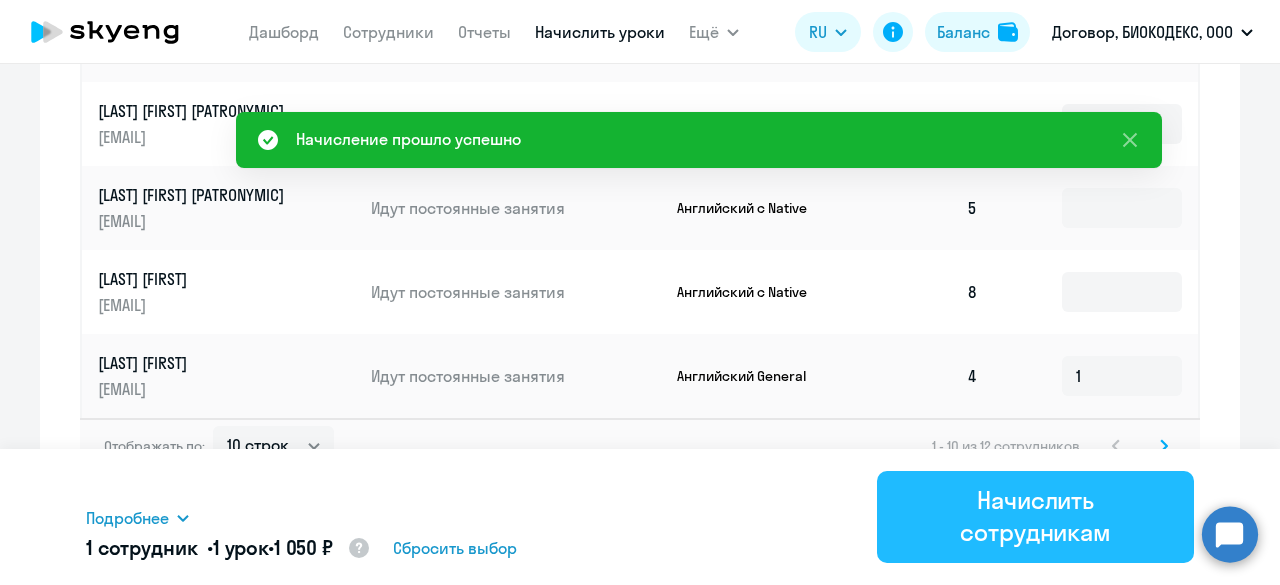 click on "Начислить сотрудникам" at bounding box center [1035, 516] 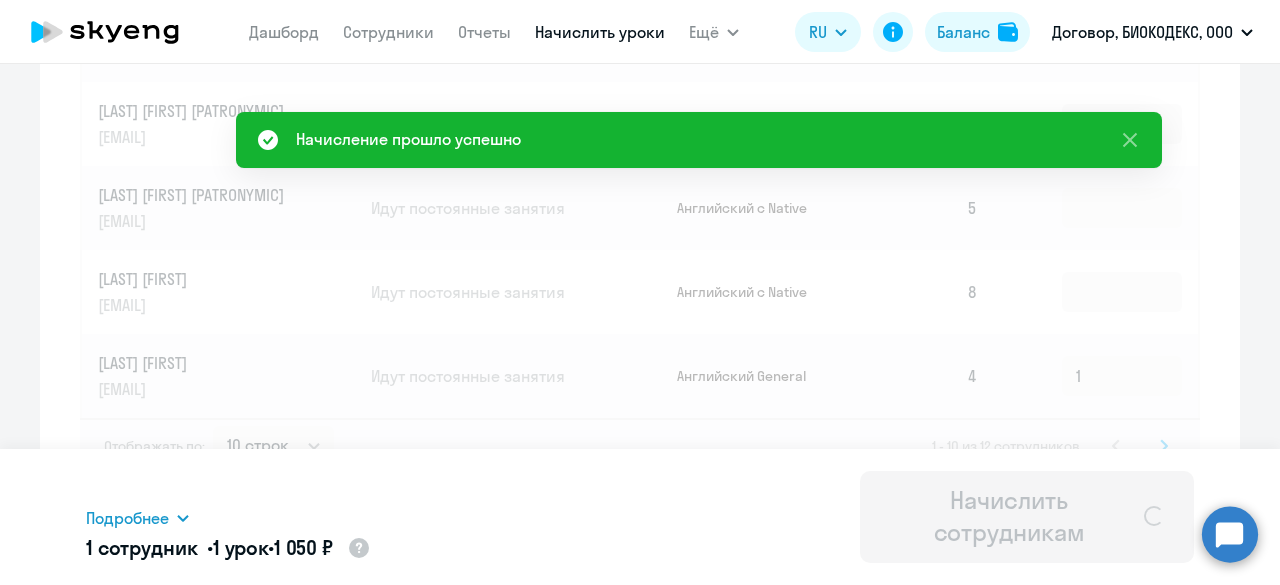 type 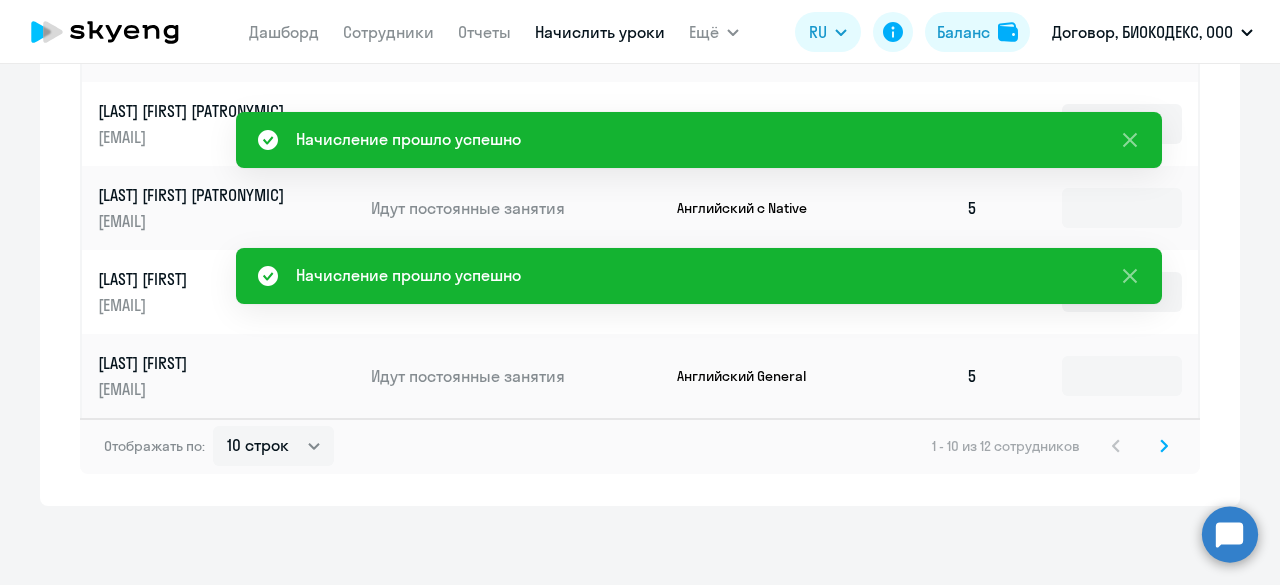 click 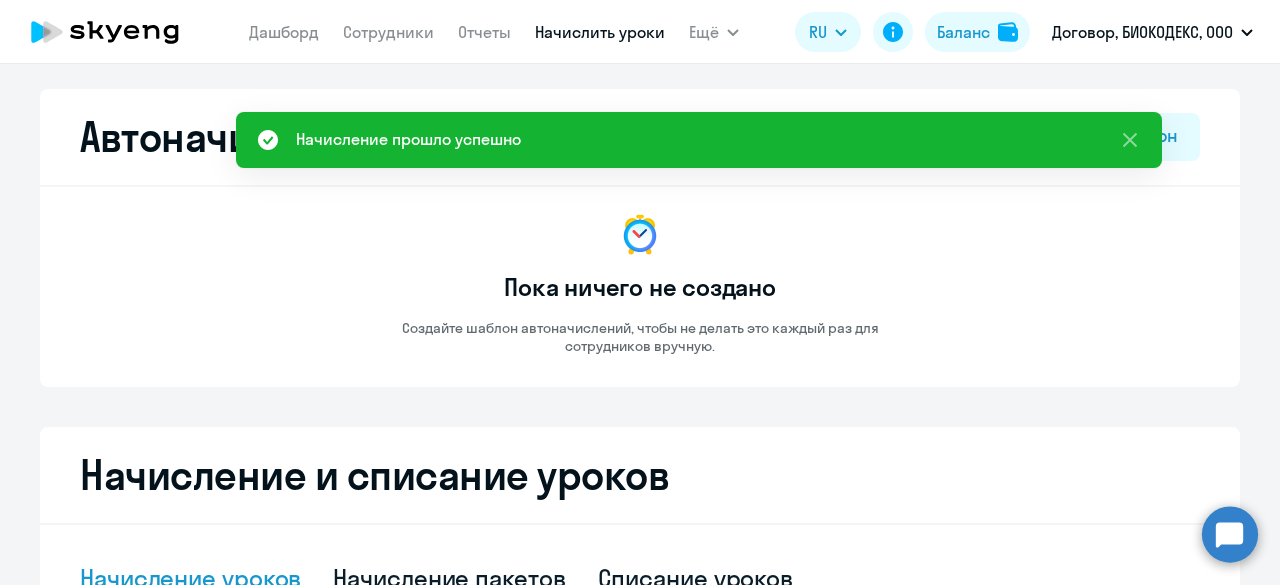 scroll, scrollTop: 0, scrollLeft: 0, axis: both 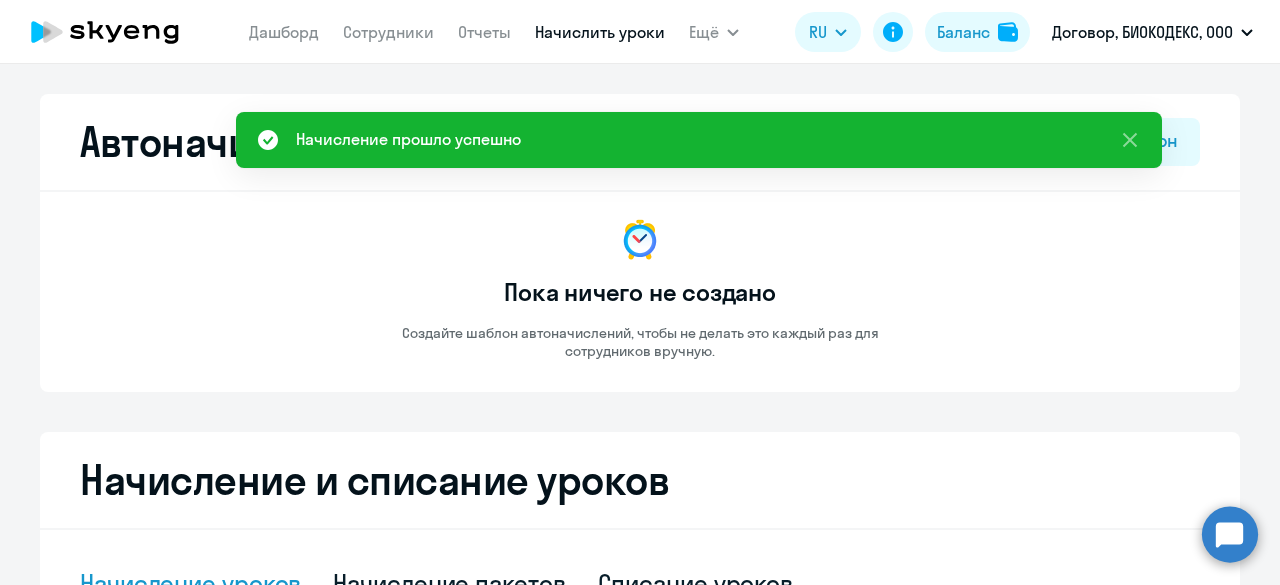click 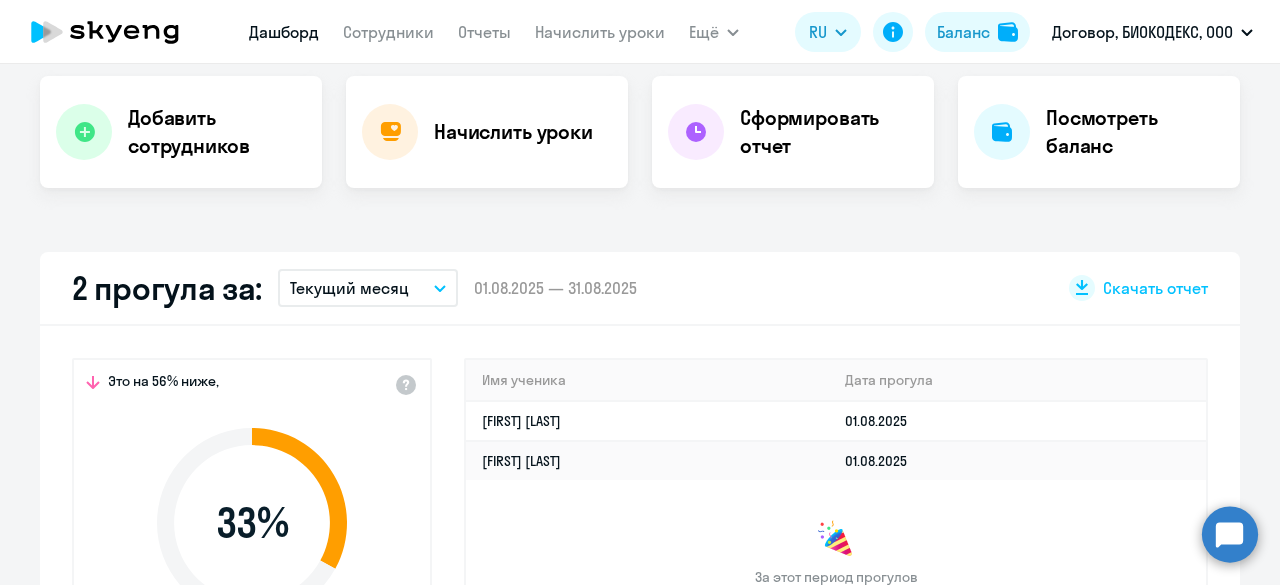 scroll, scrollTop: 500, scrollLeft: 0, axis: vertical 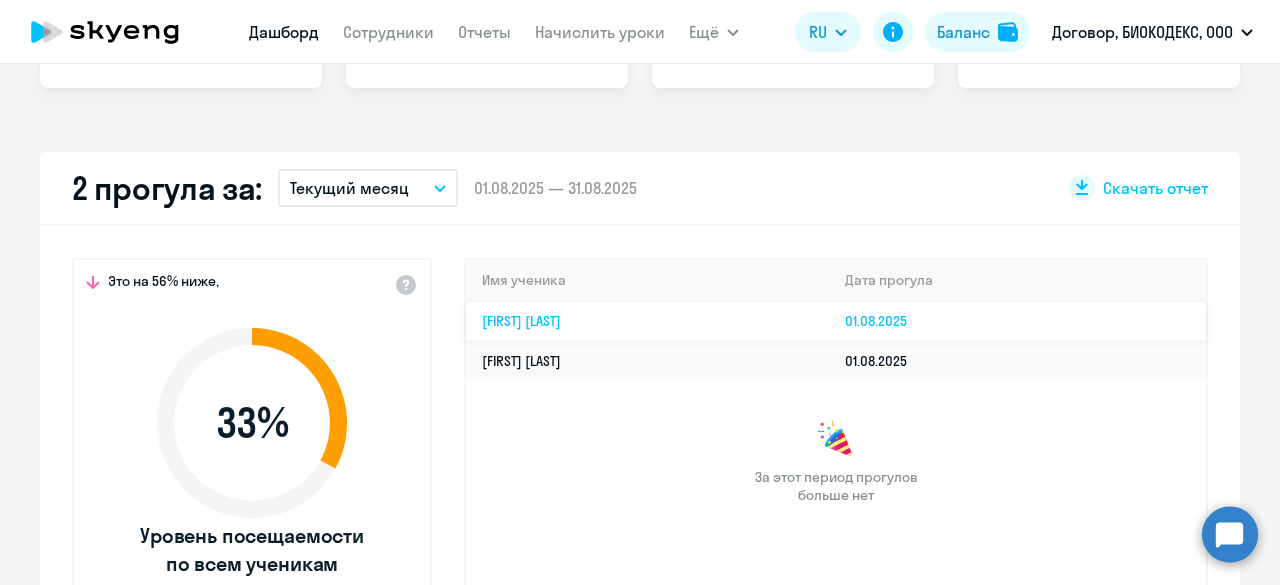 select on "30" 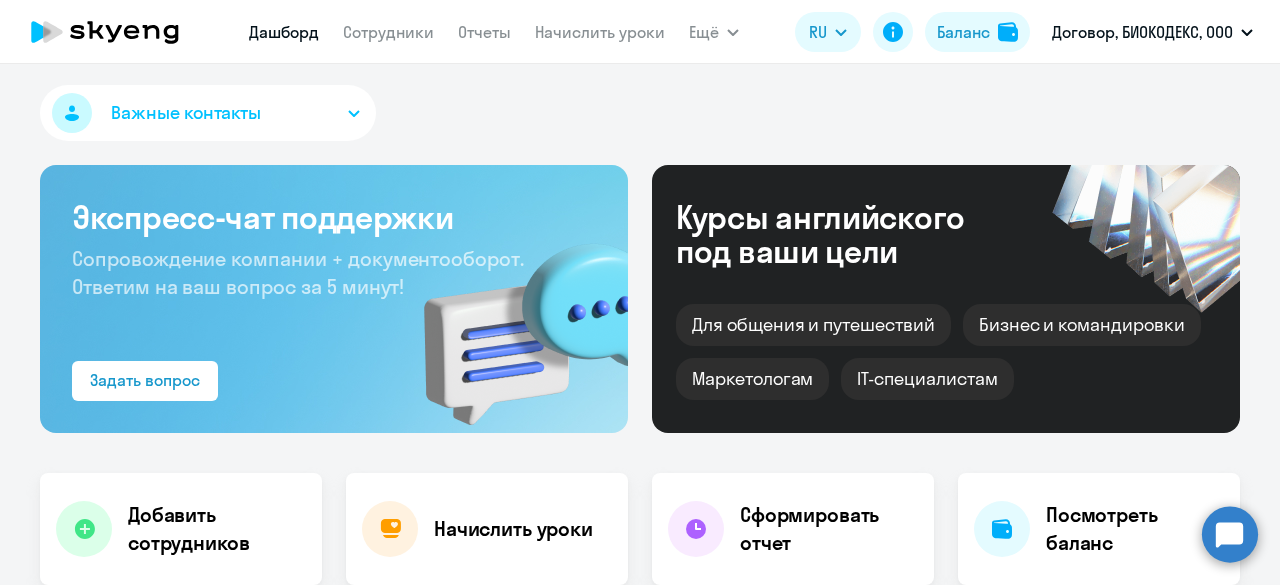 scroll, scrollTop: 0, scrollLeft: 0, axis: both 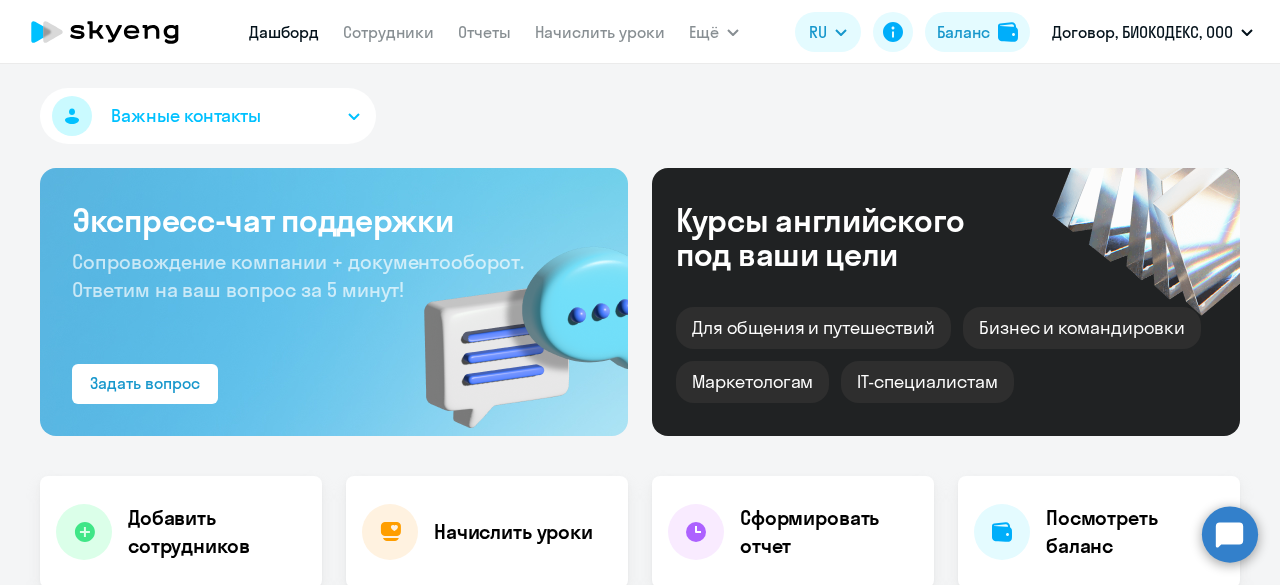 click 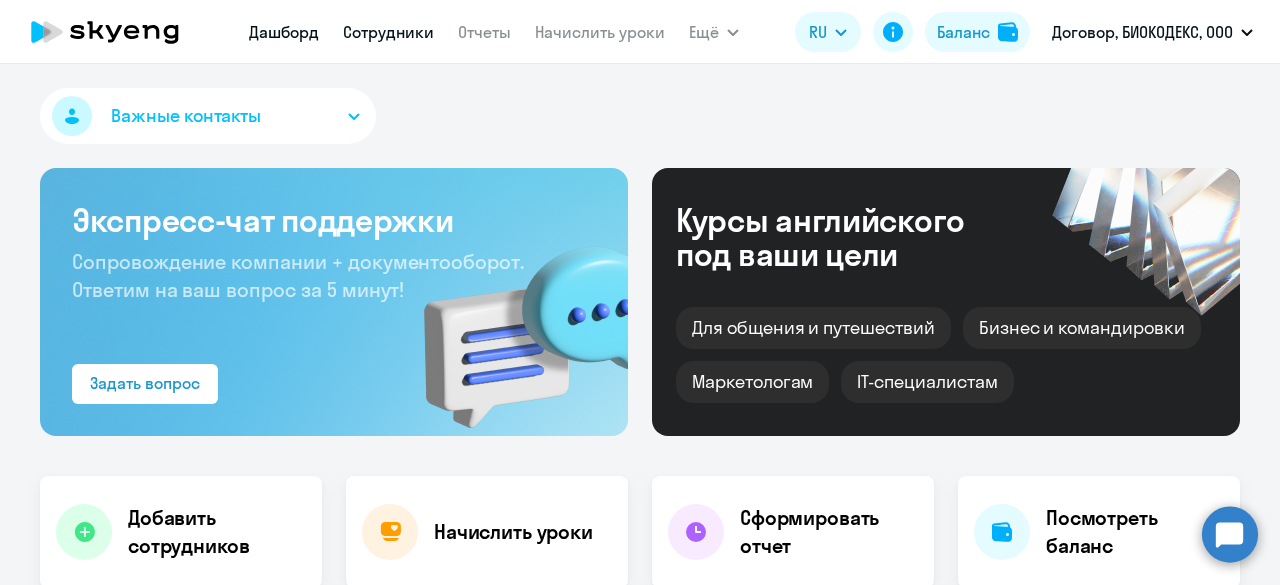 click on "Сотрудники" at bounding box center [388, 32] 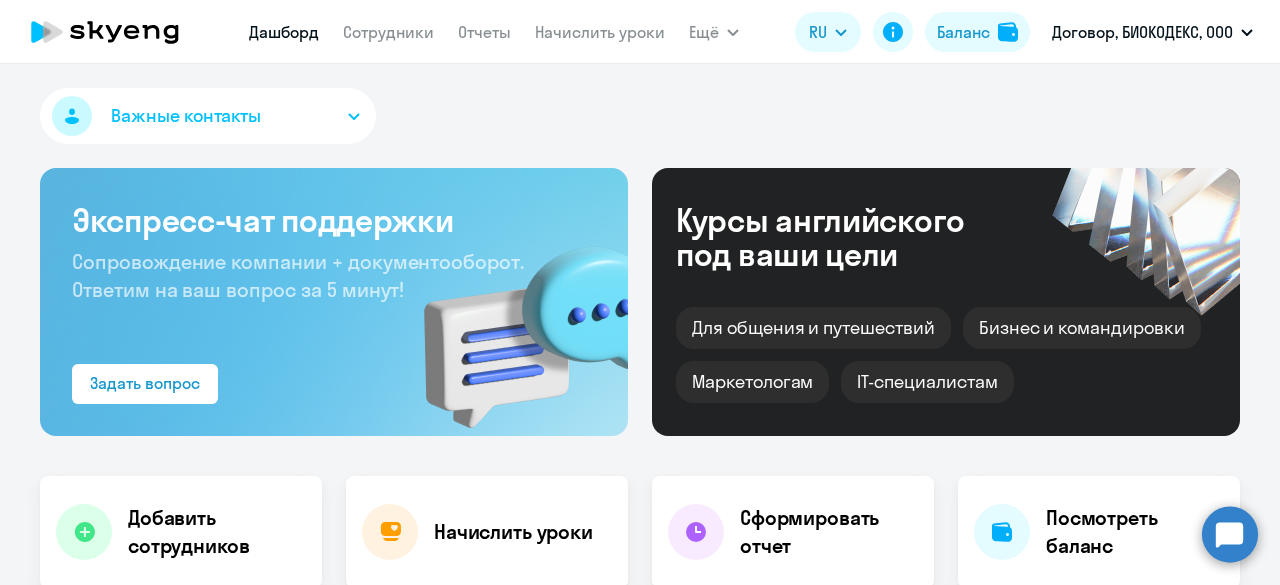 select on "30" 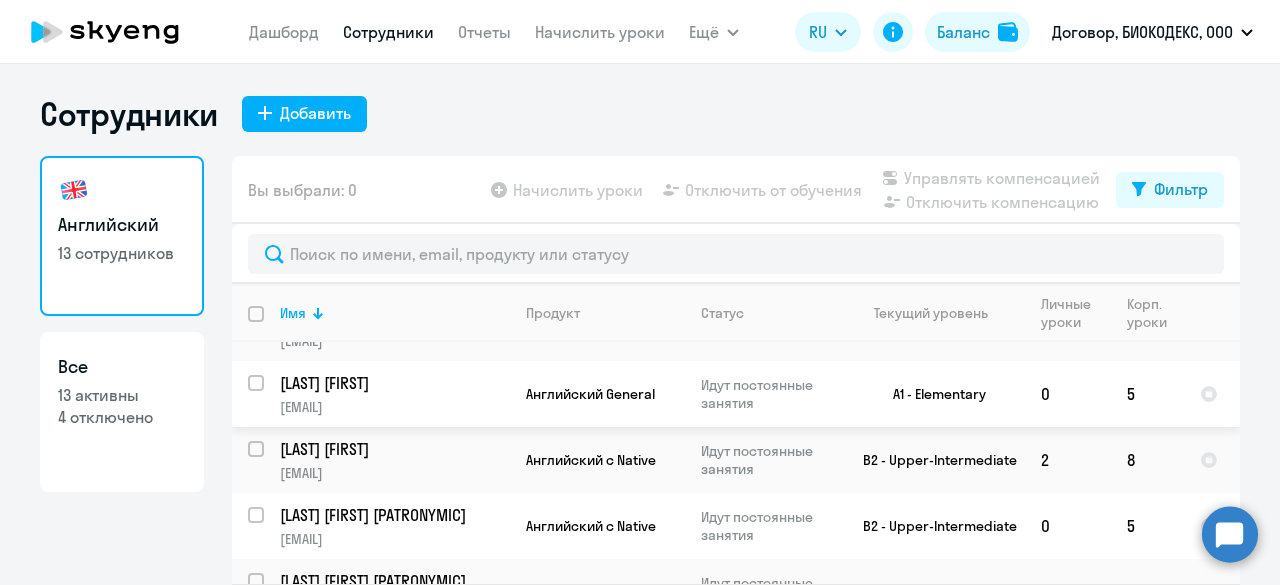 scroll, scrollTop: 98, scrollLeft: 0, axis: vertical 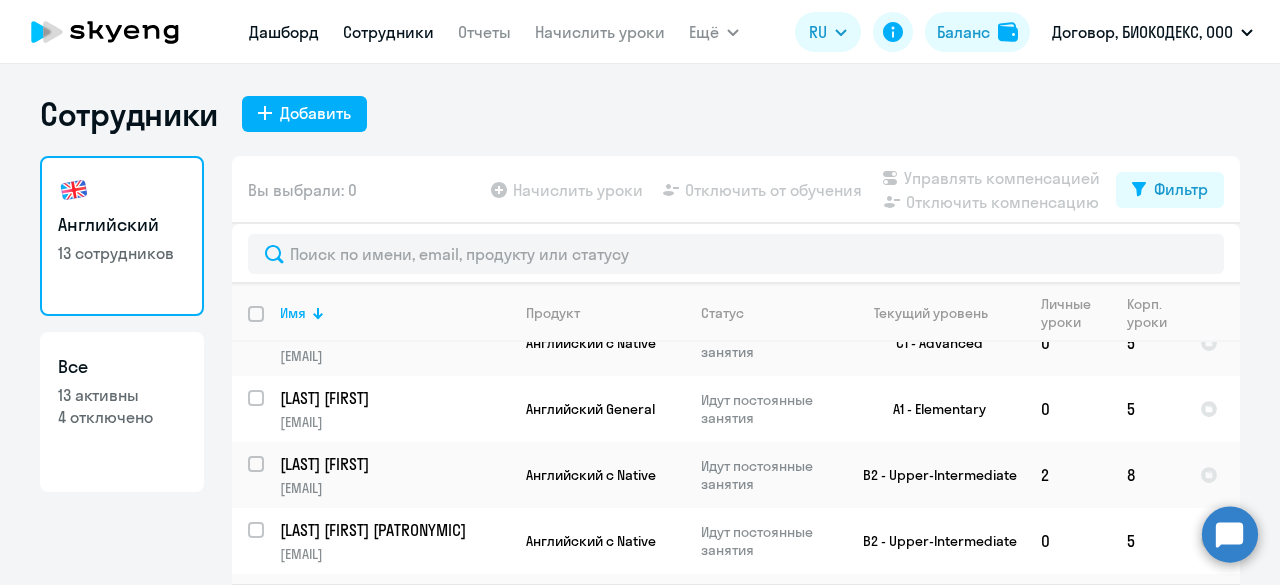 click on "Дашборд" at bounding box center (284, 32) 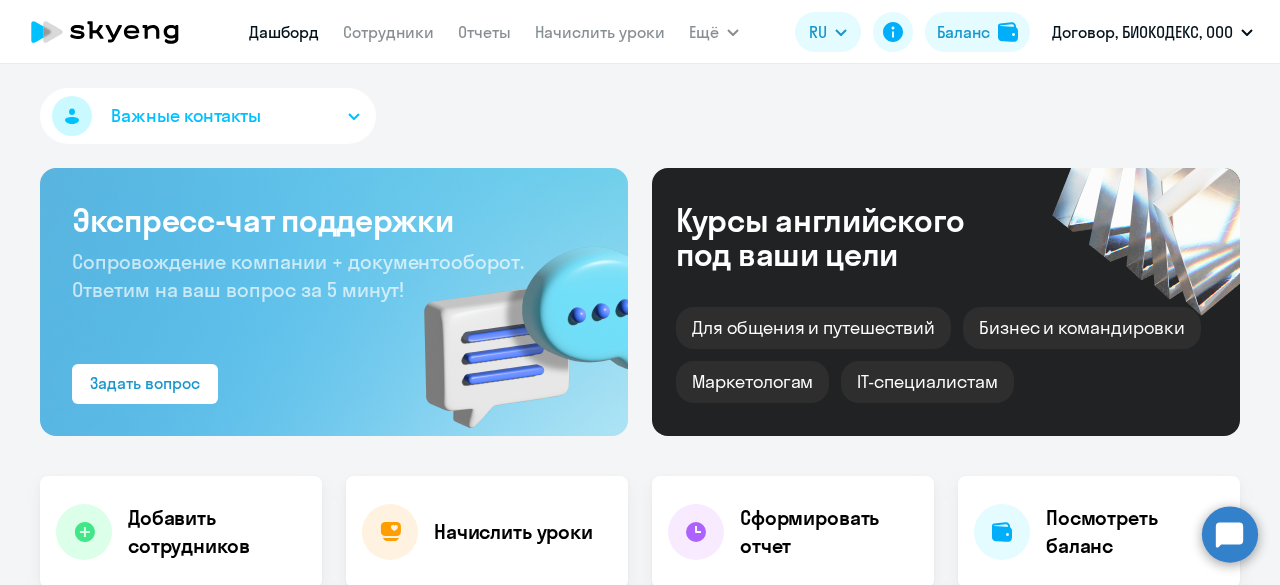 select on "30" 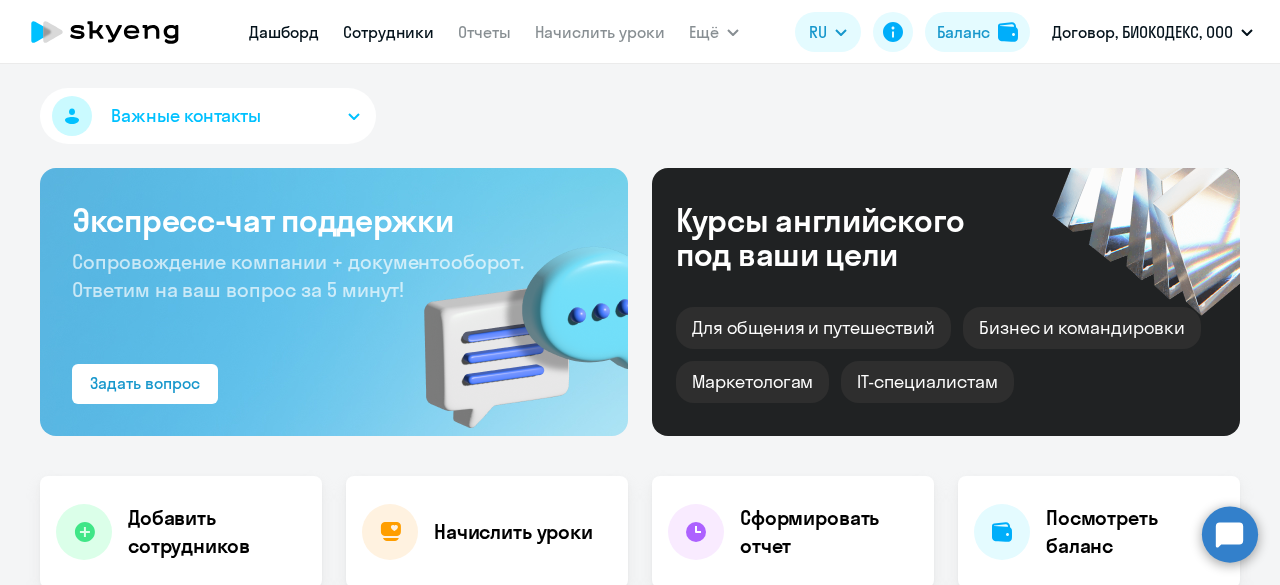 click on "Сотрудники" at bounding box center (388, 32) 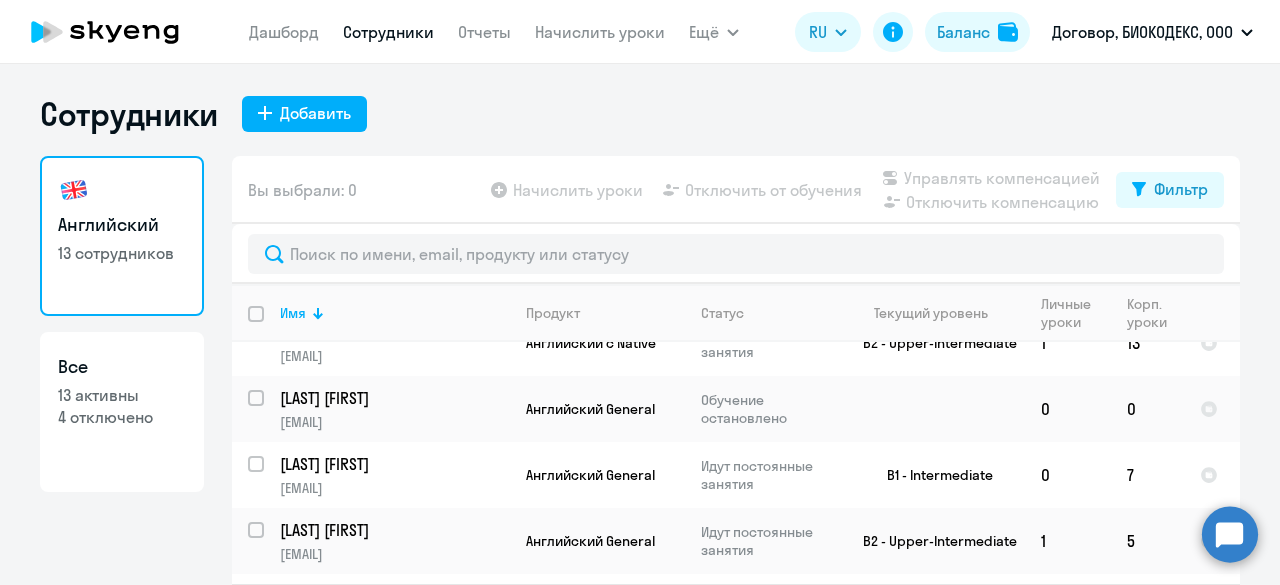 scroll, scrollTop: 598, scrollLeft: 0, axis: vertical 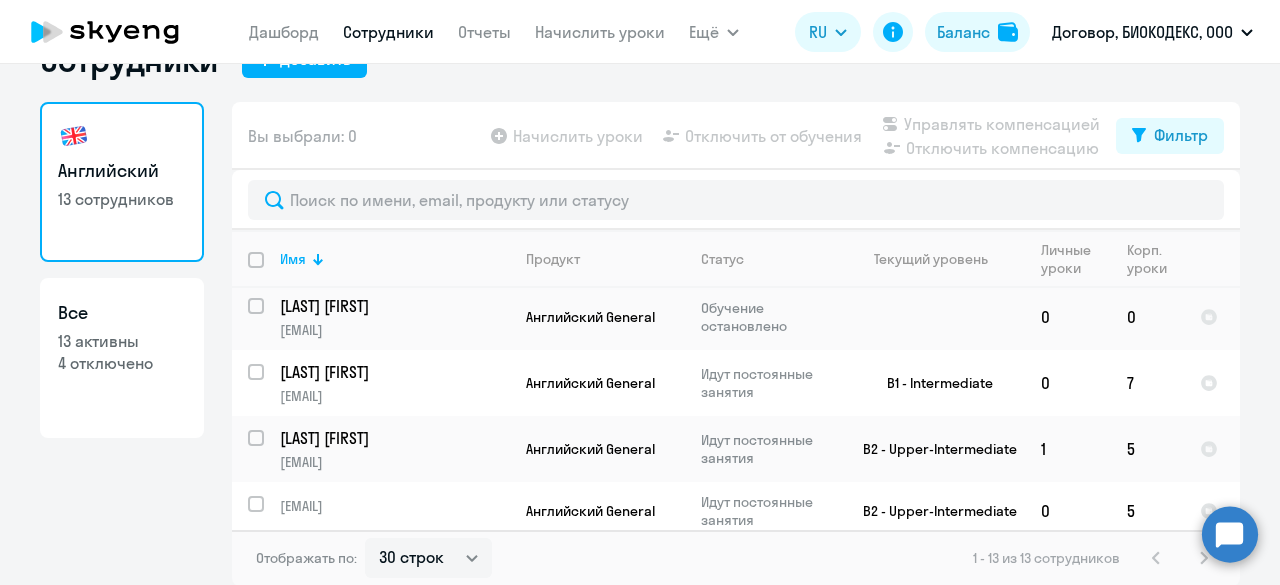 click 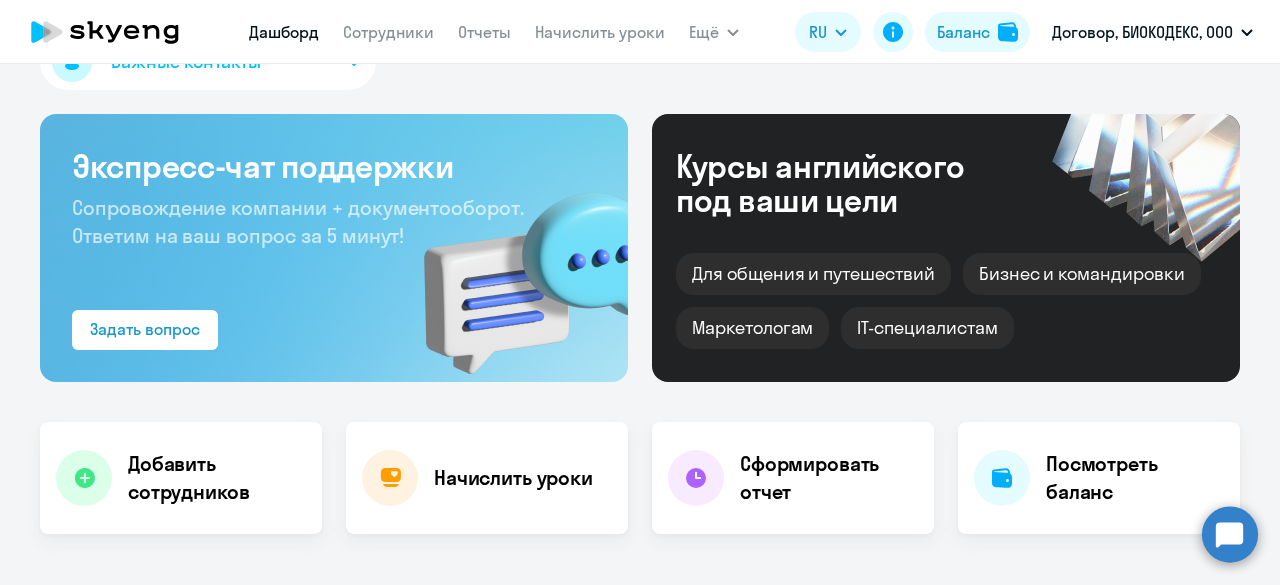 select on "30" 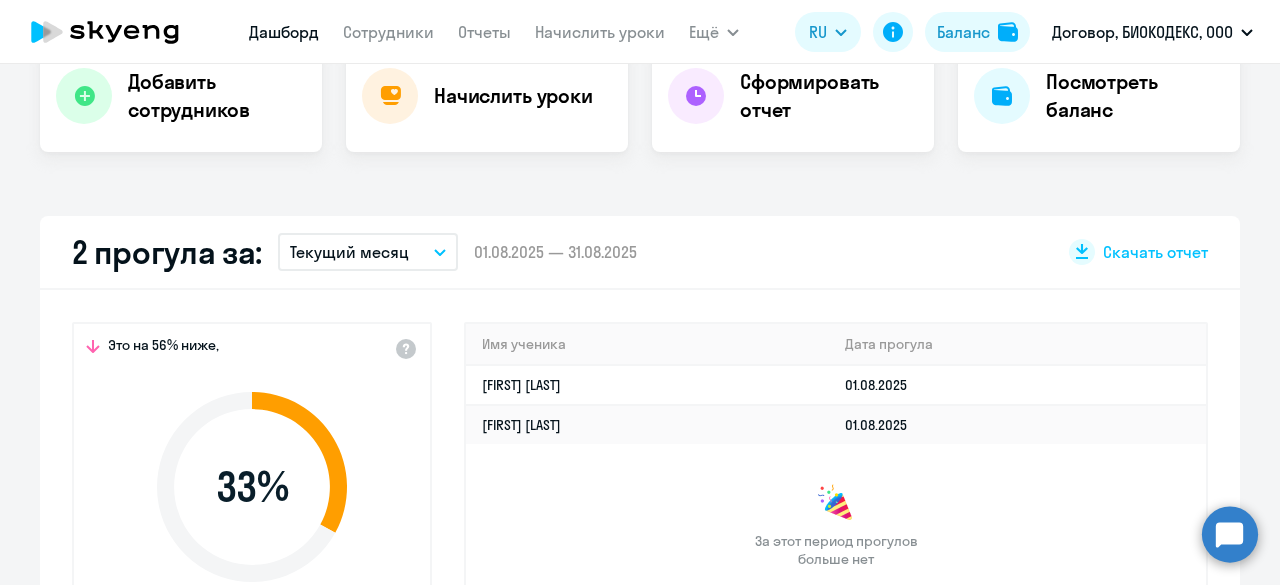 scroll, scrollTop: 454, scrollLeft: 0, axis: vertical 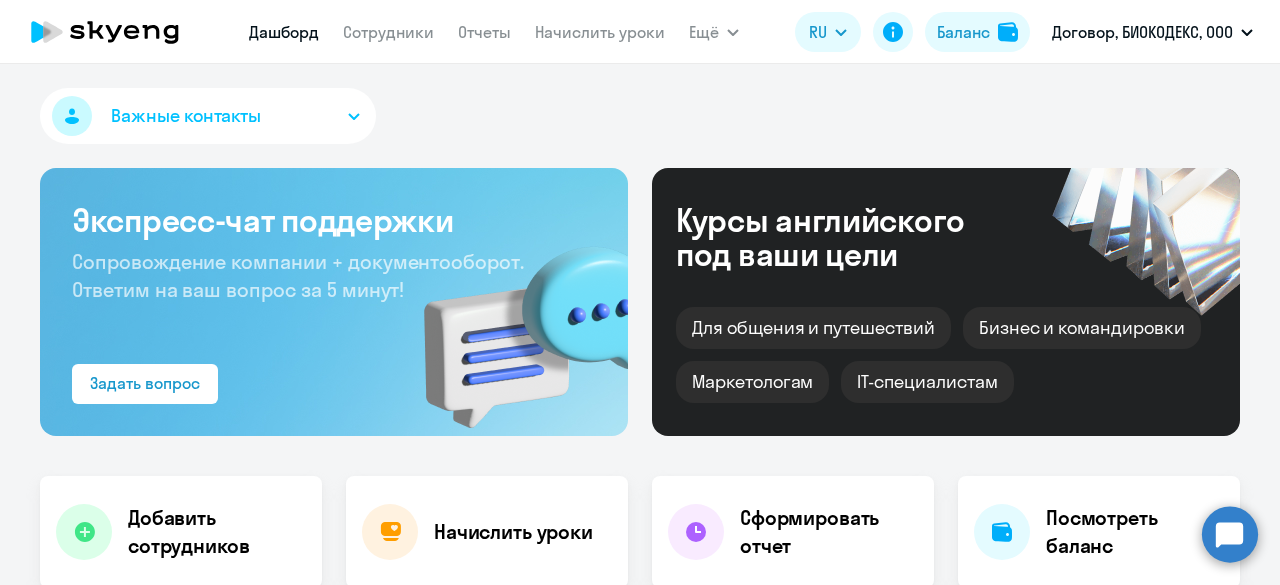 select on "30" 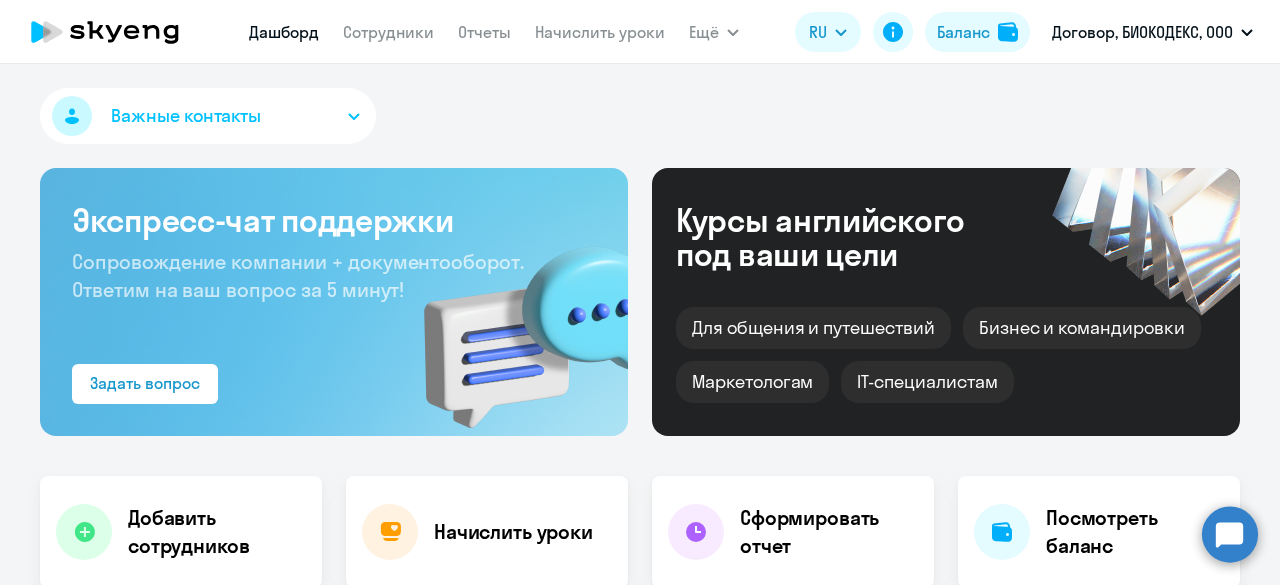 click on "Дашборд" at bounding box center (284, 32) 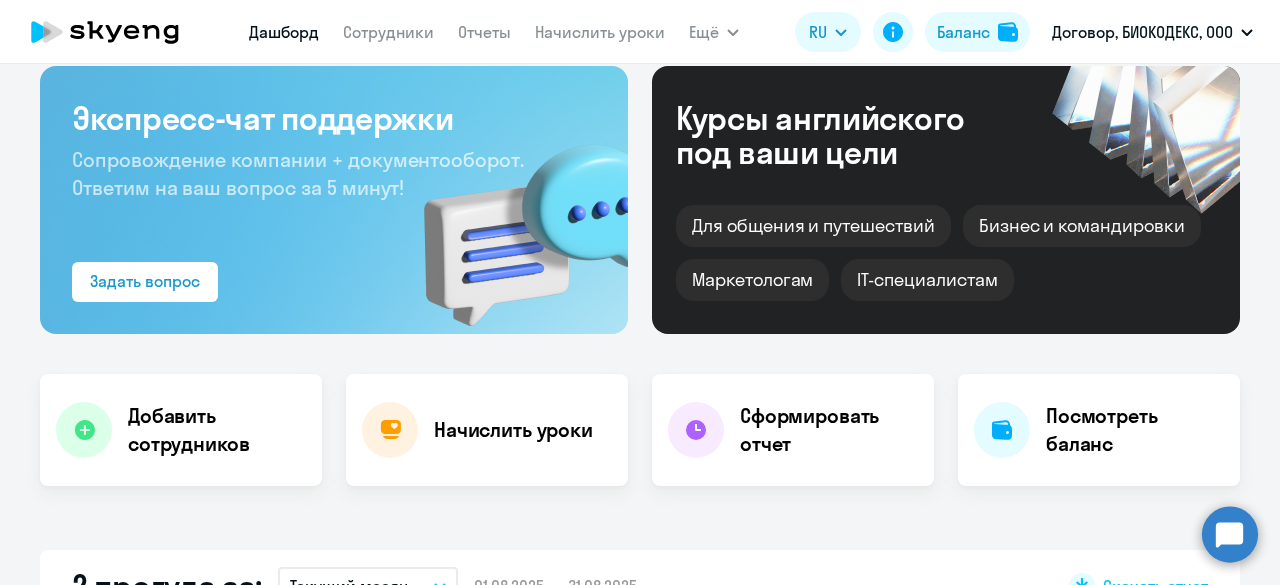 scroll, scrollTop: 100, scrollLeft: 0, axis: vertical 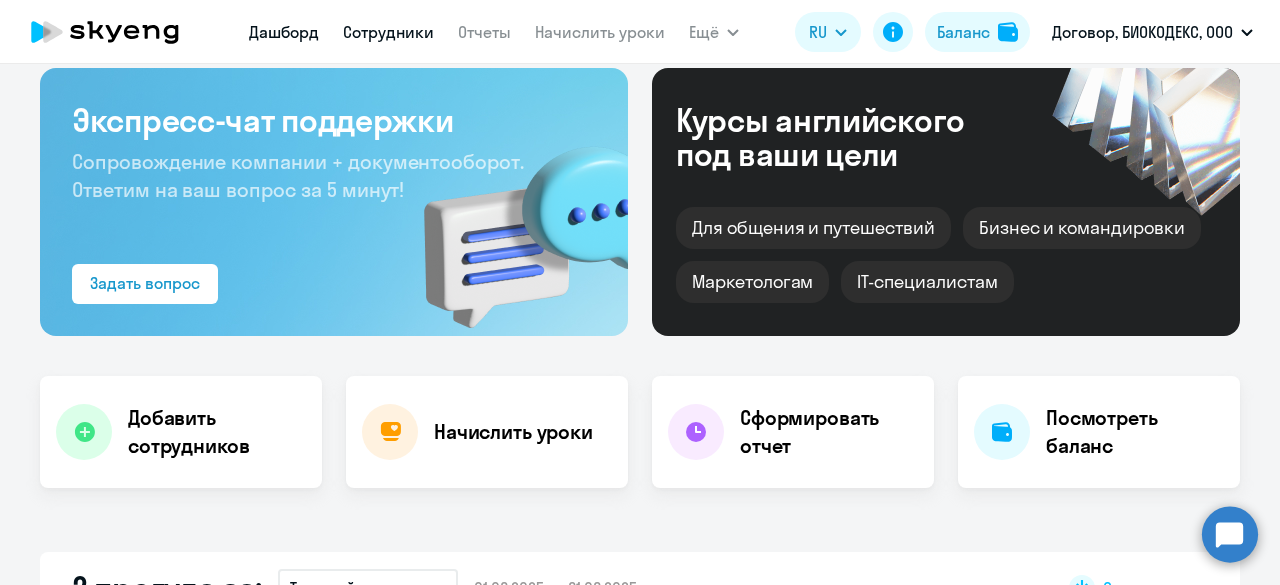 click on "Сотрудники" at bounding box center (388, 32) 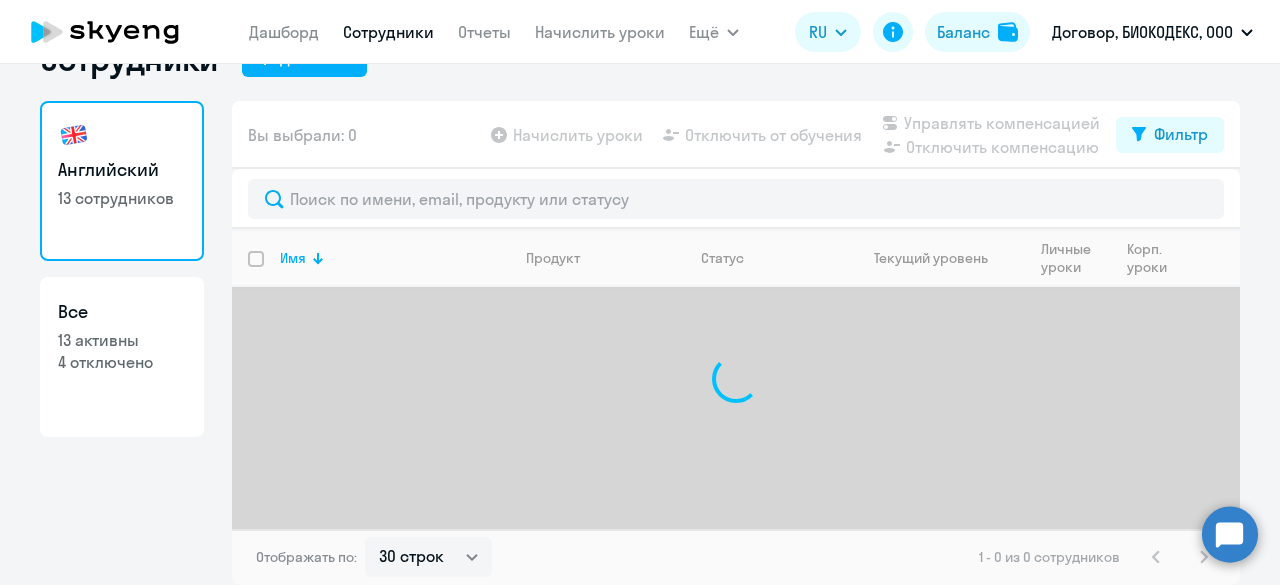 scroll, scrollTop: 0, scrollLeft: 0, axis: both 